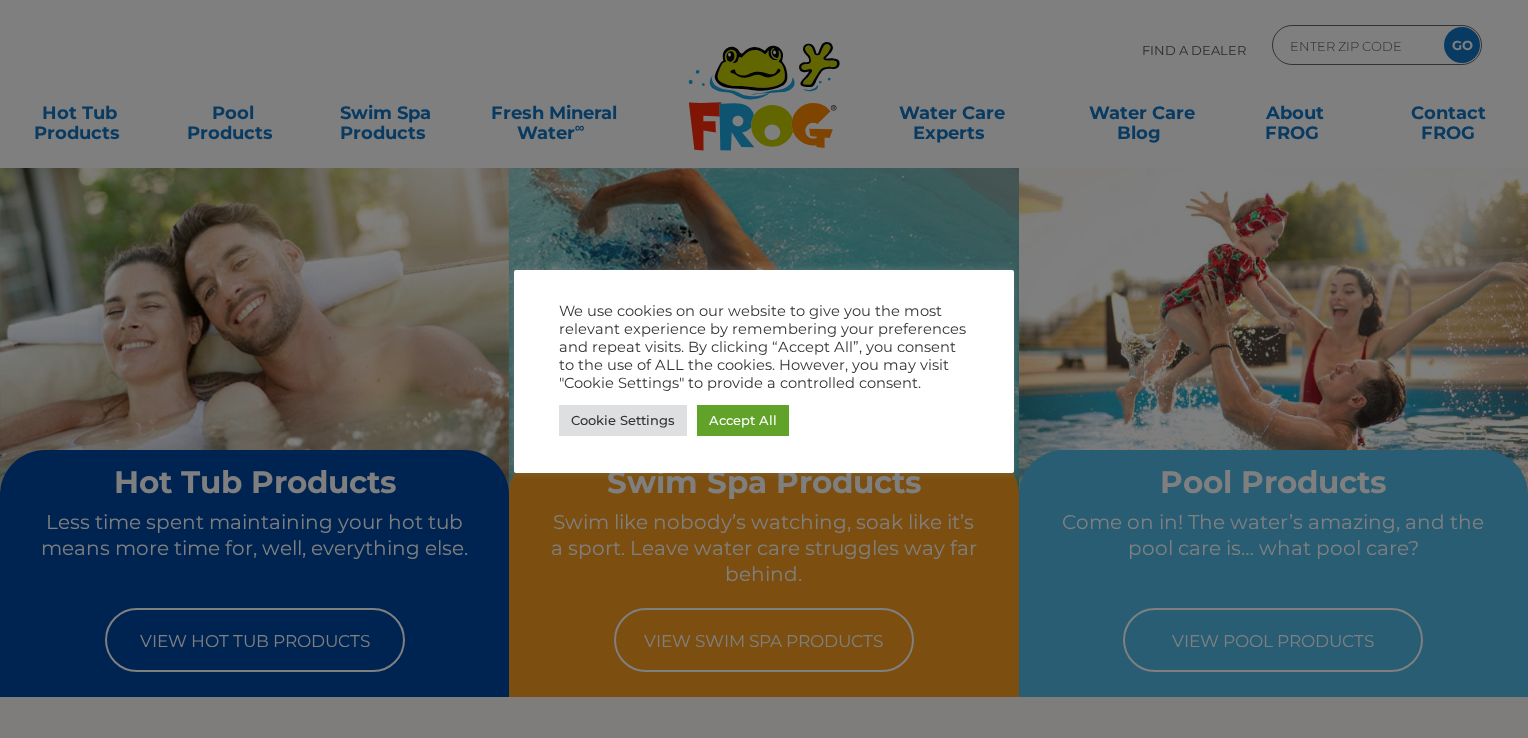 scroll, scrollTop: 0, scrollLeft: 0, axis: both 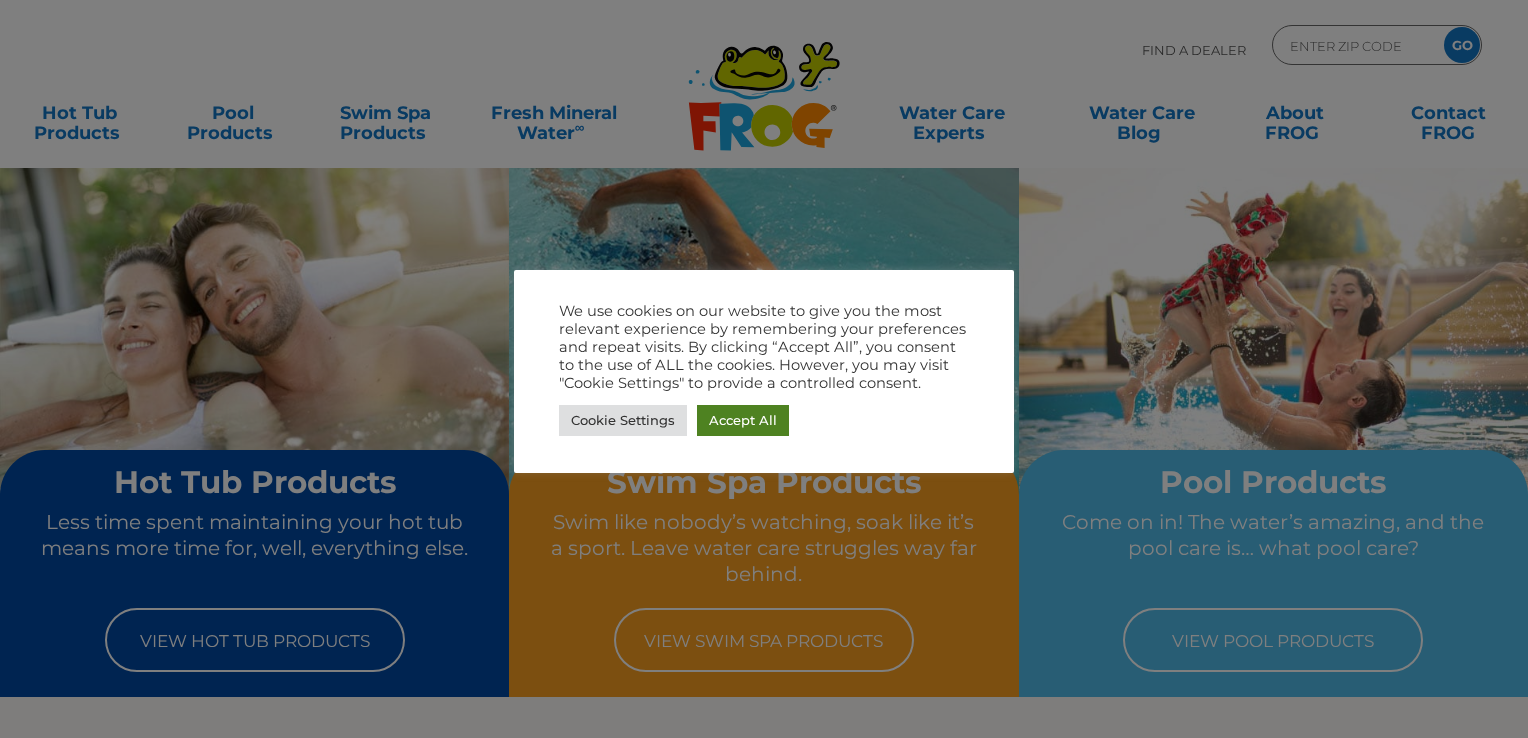 click on "Accept All" at bounding box center (743, 420) 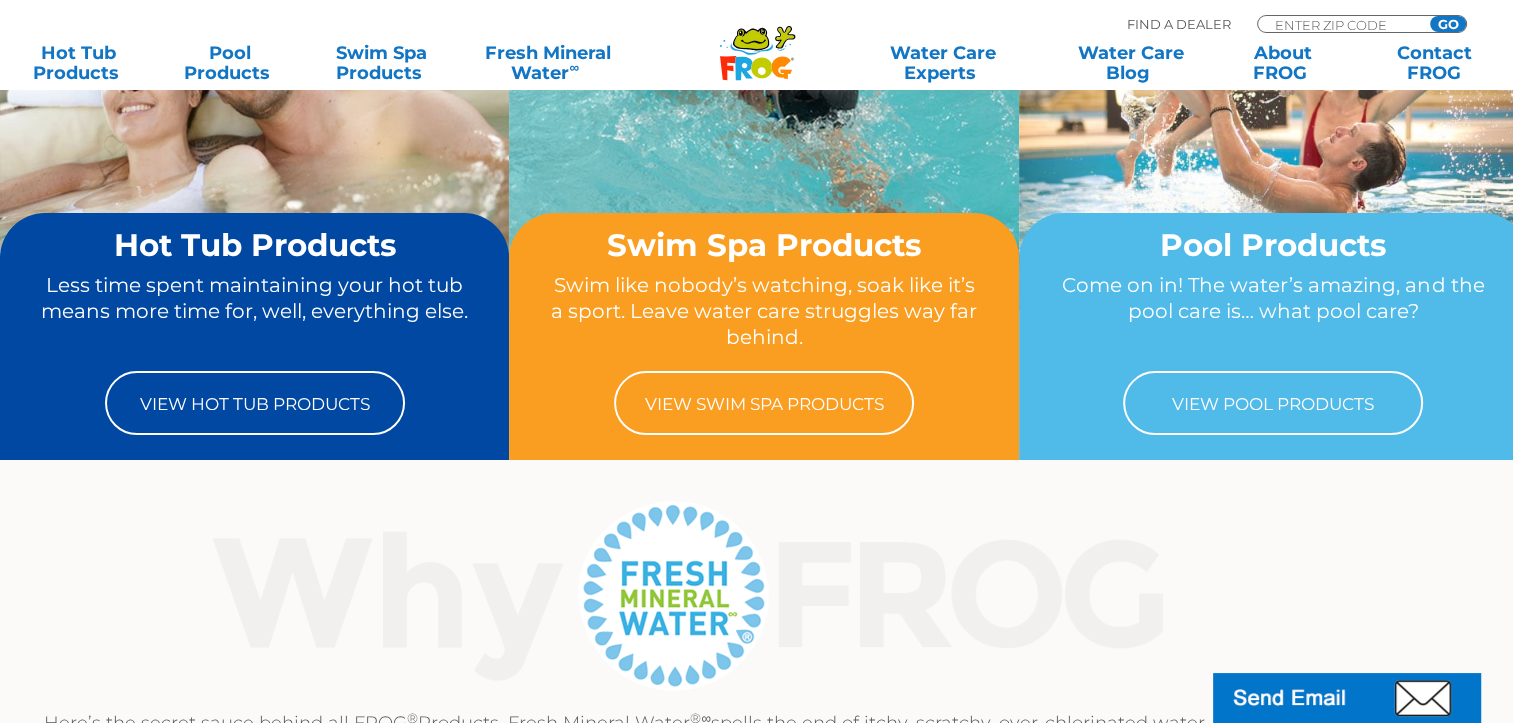 scroll, scrollTop: 240, scrollLeft: 0, axis: vertical 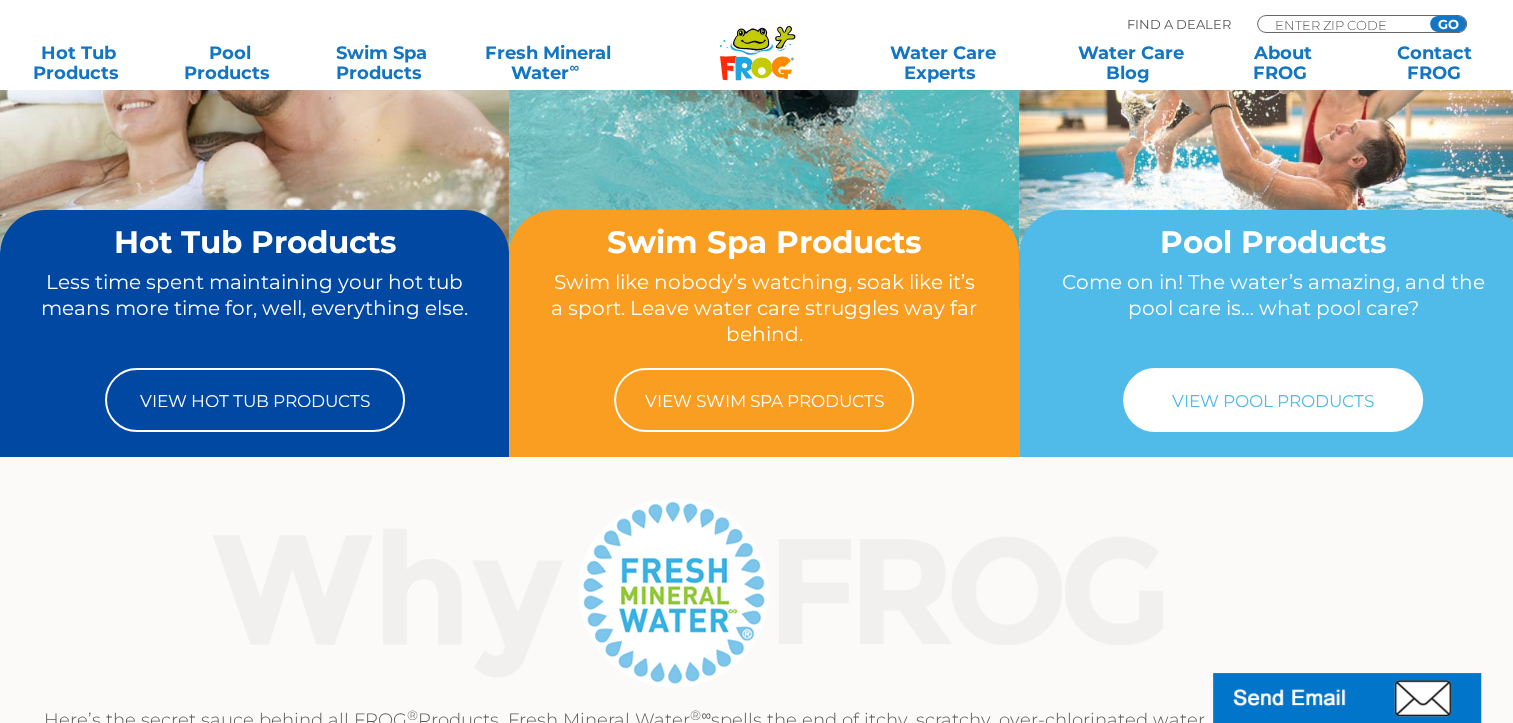 click on "View Pool Products" at bounding box center [1273, 400] 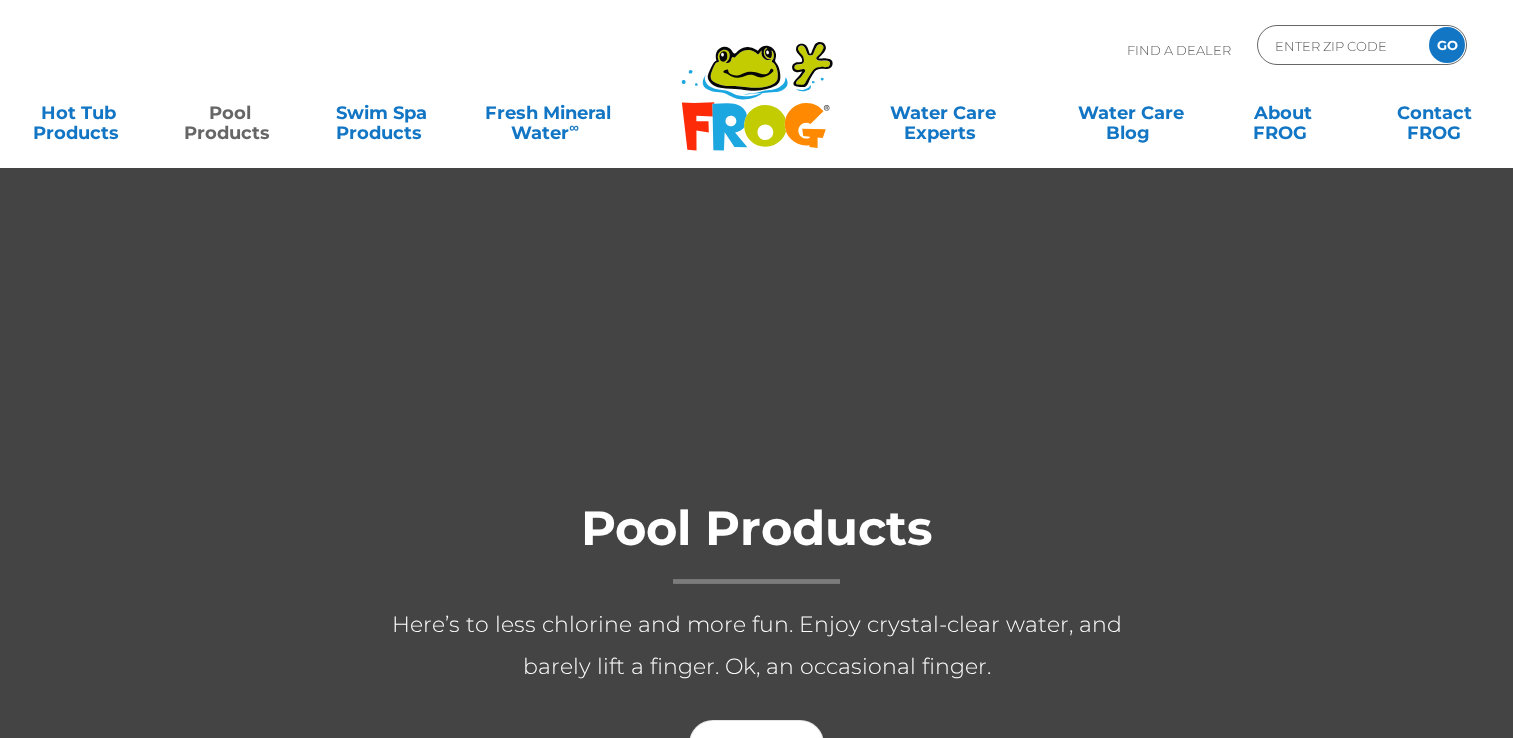 scroll, scrollTop: 40, scrollLeft: 0, axis: vertical 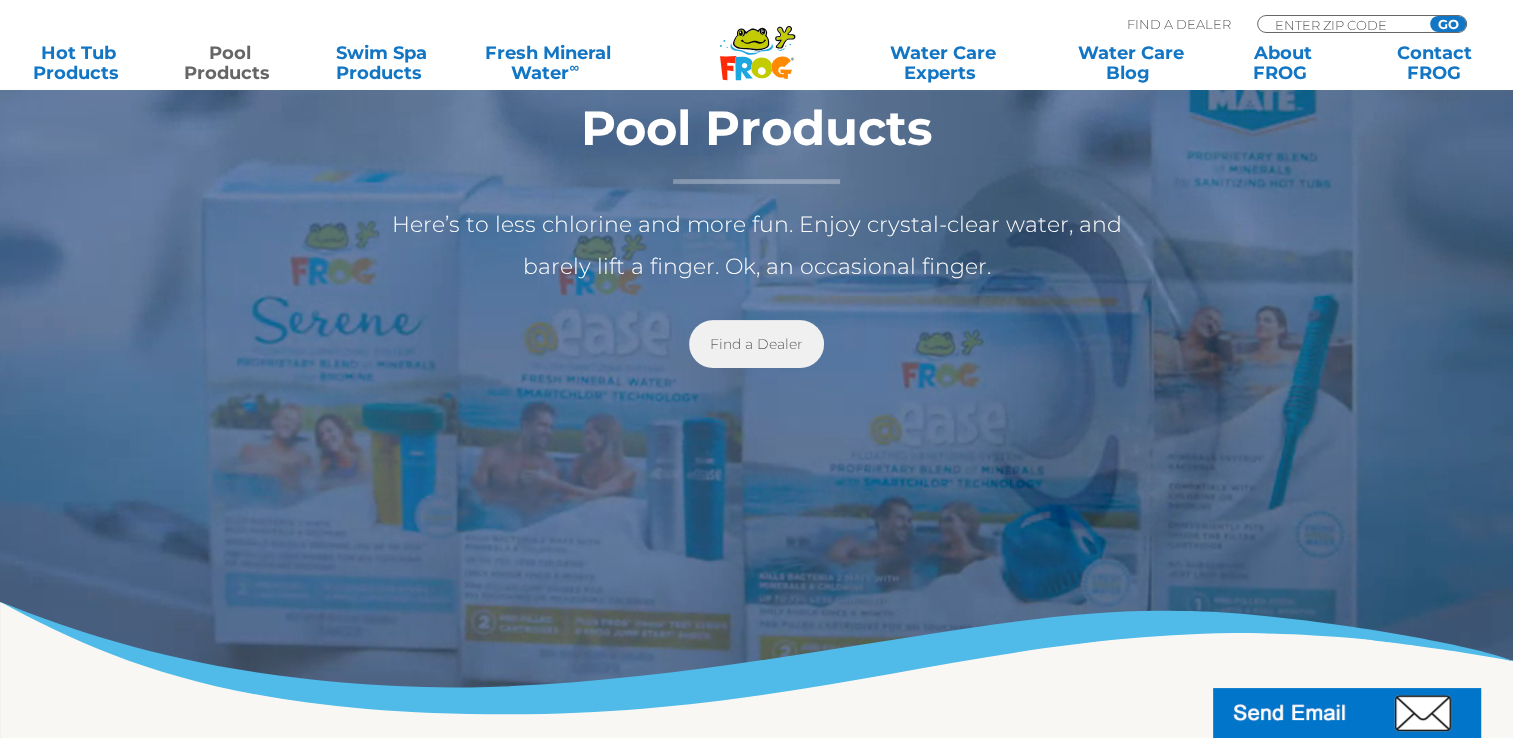 click on "Find a Dealer" at bounding box center [756, 344] 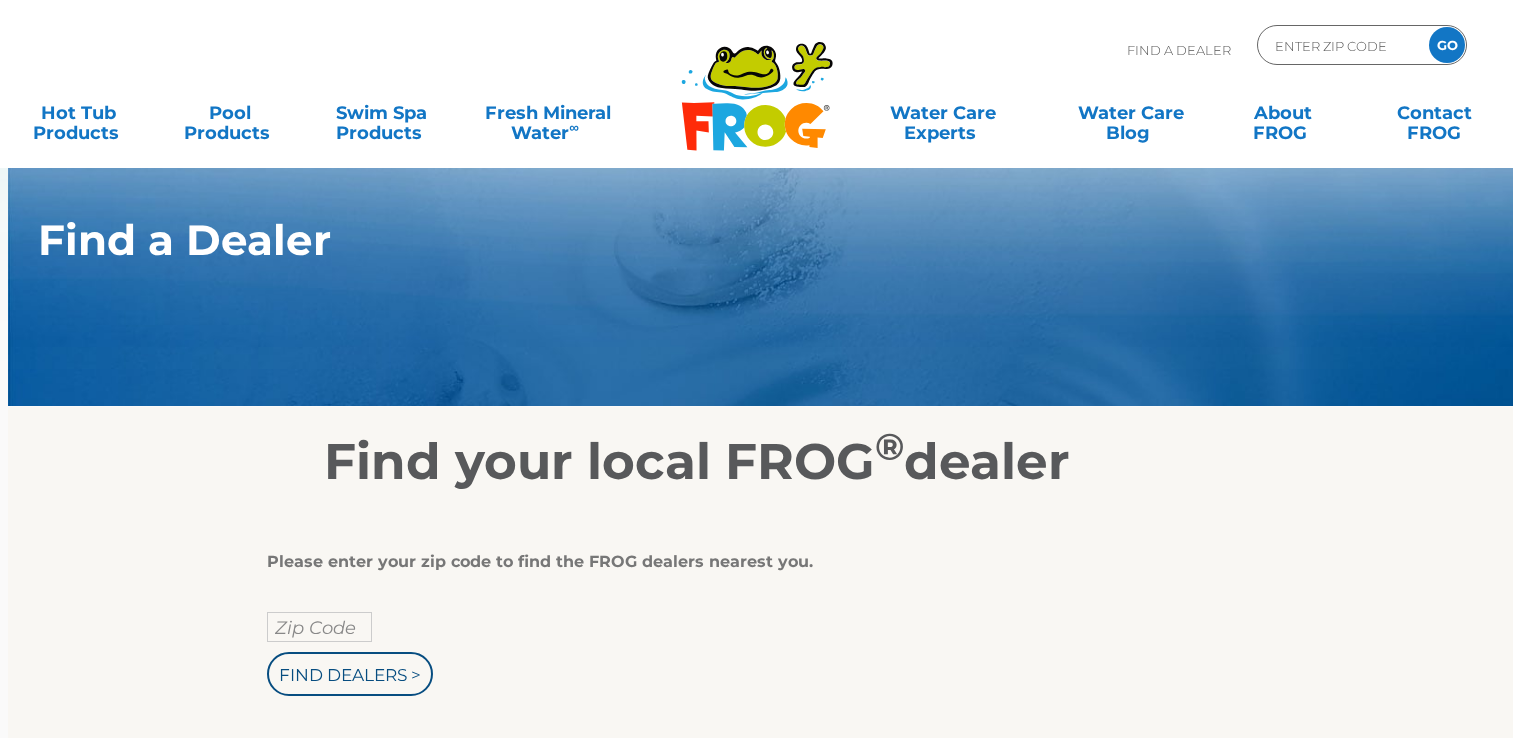 scroll, scrollTop: 0, scrollLeft: 0, axis: both 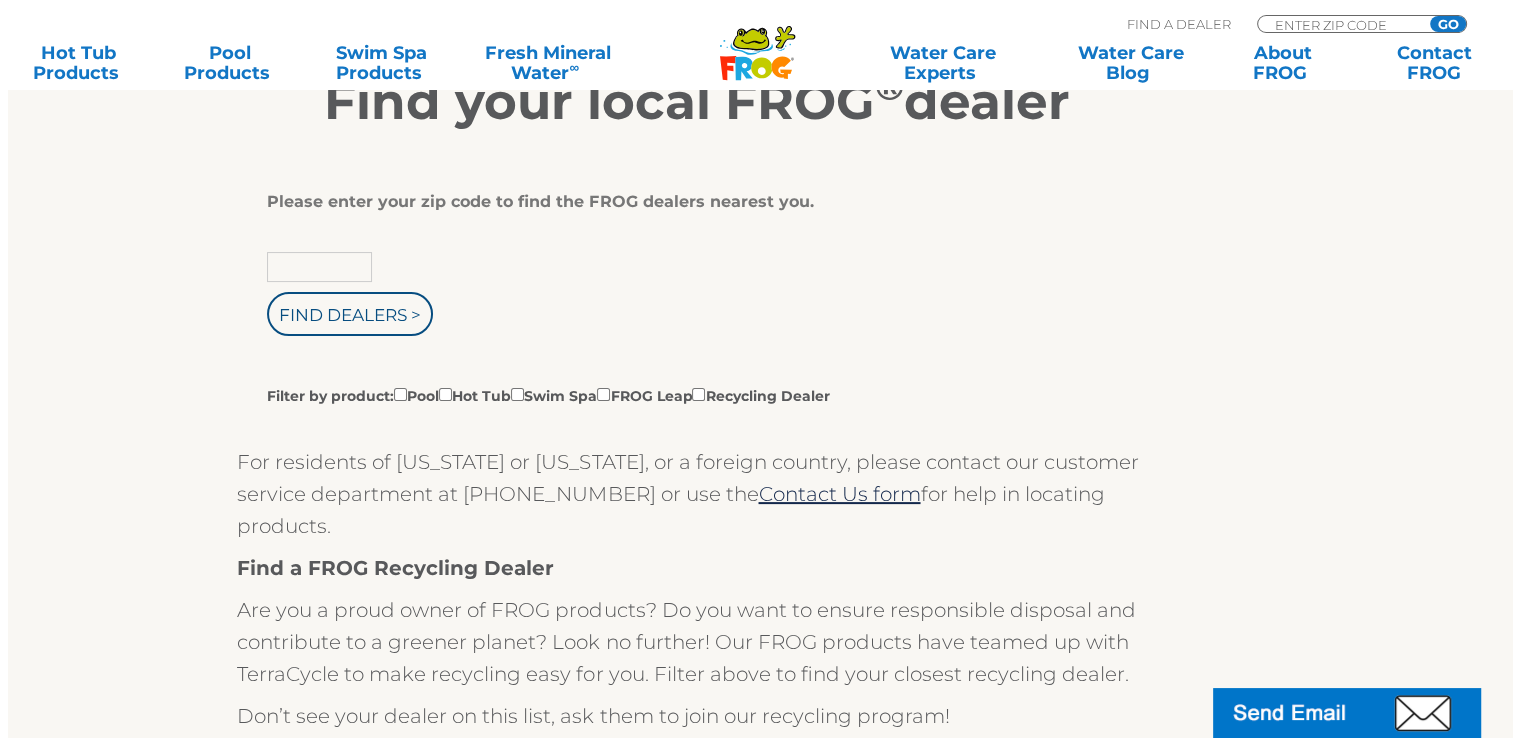 click at bounding box center (319, 267) 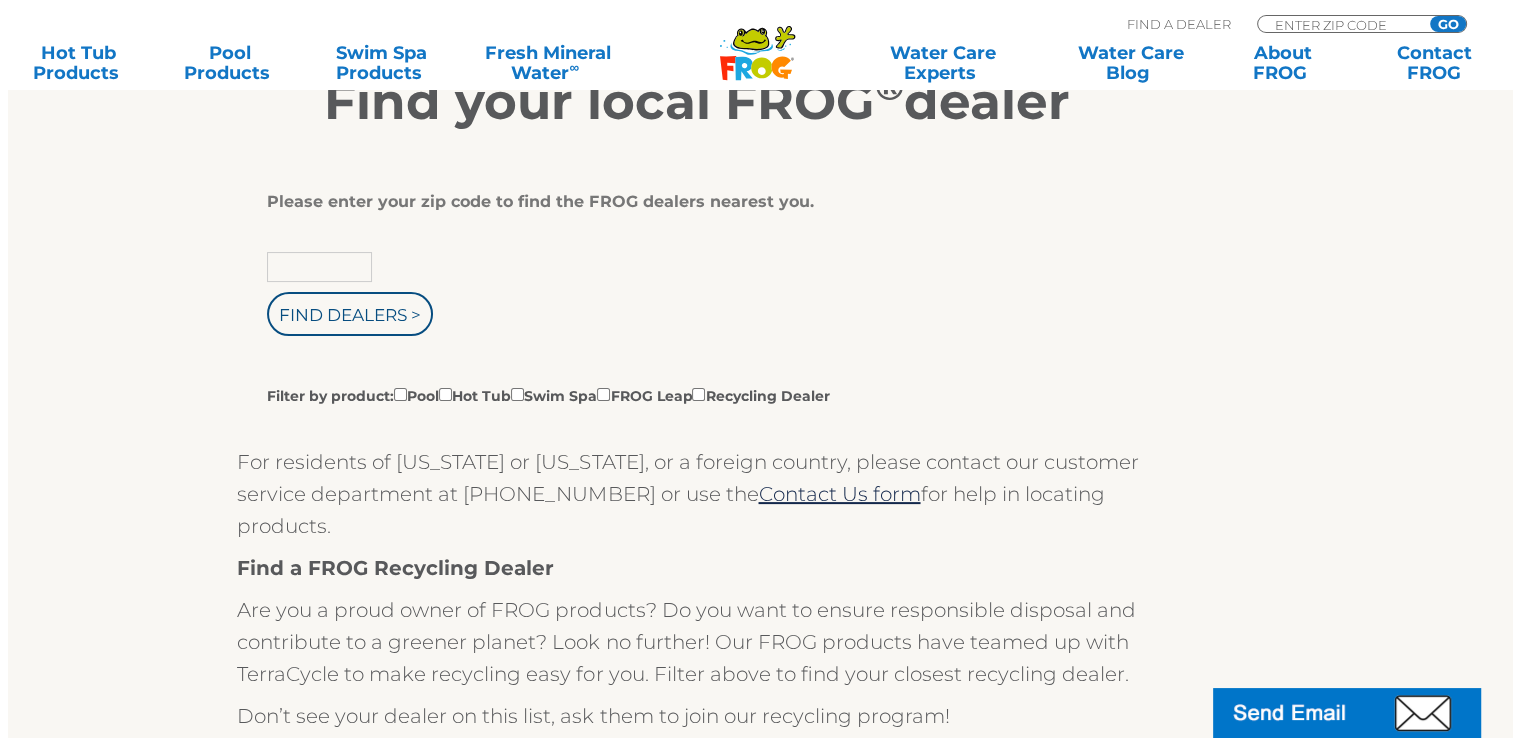 type on "44095" 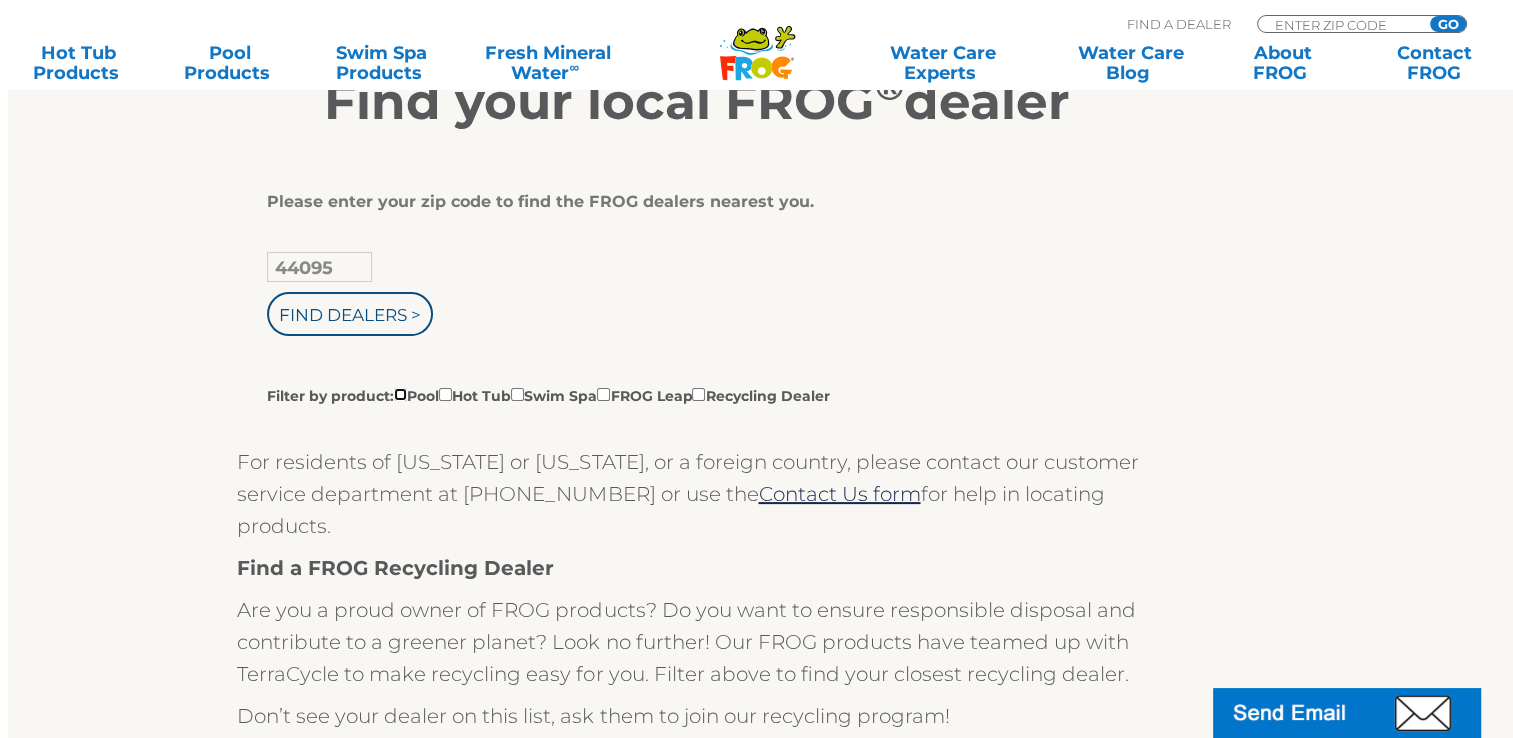 click on "Filter by product:
Pool
Hot Tub
Swim Spa
FROG Leap
Recycling Dealer" at bounding box center (400, 394) 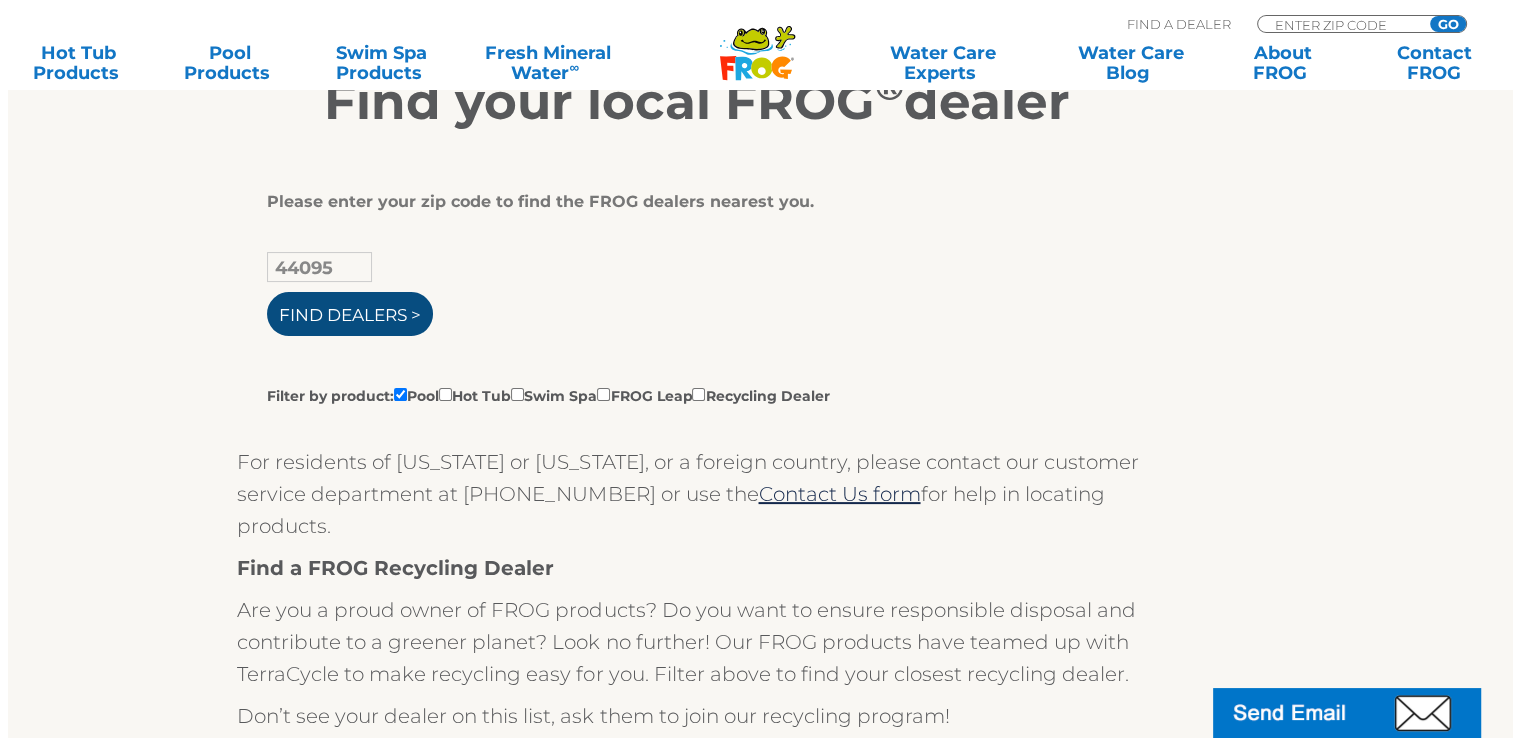 click on "Find Dealers >" at bounding box center [350, 314] 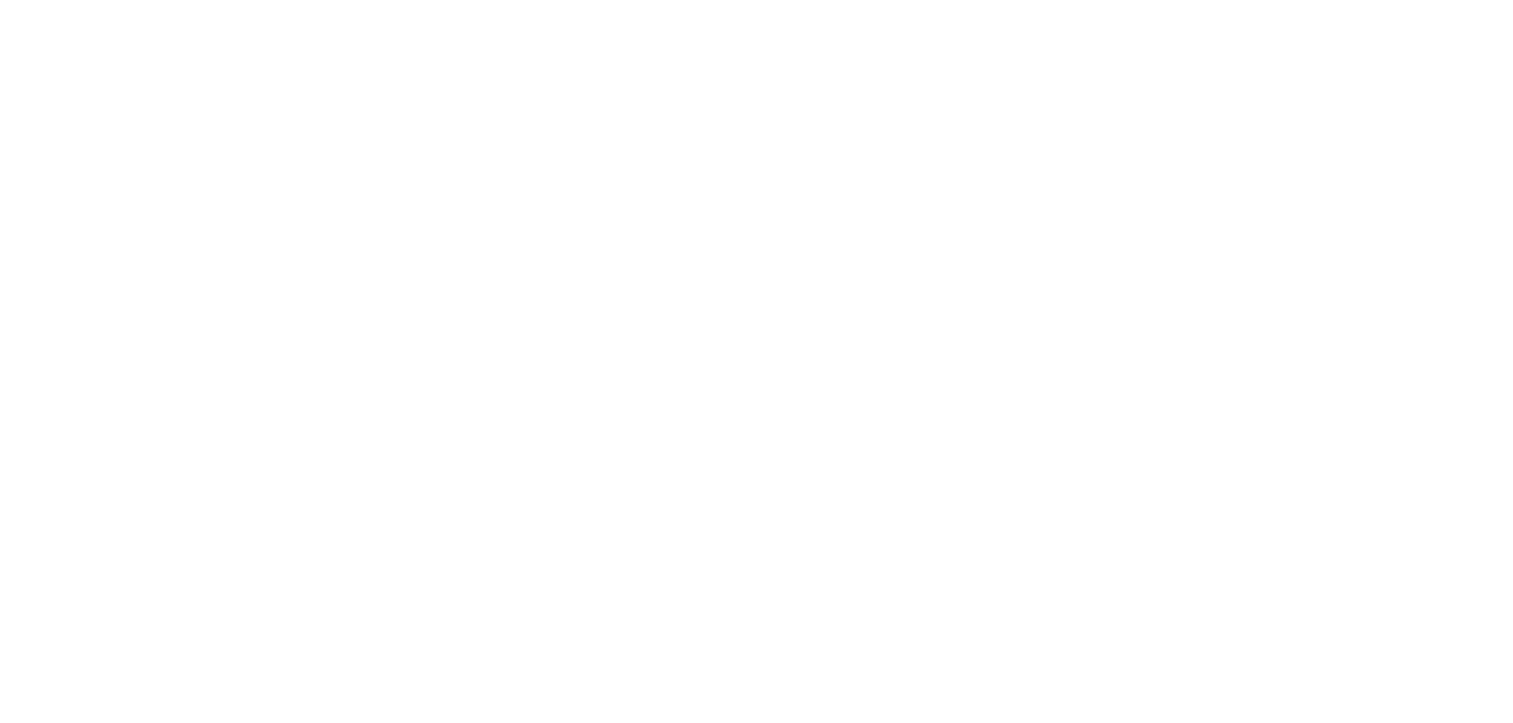 scroll, scrollTop: 0, scrollLeft: 0, axis: both 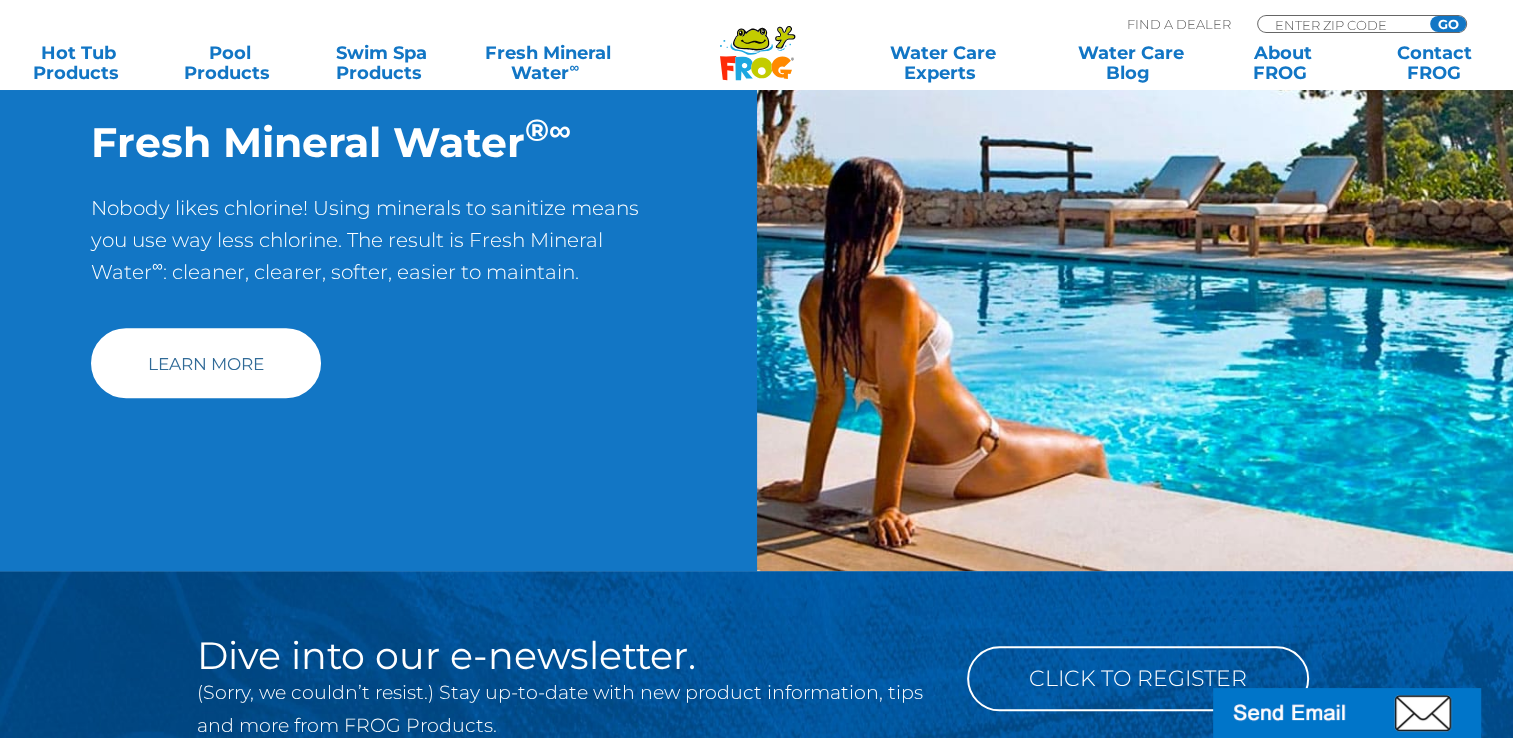click on "Learn More" at bounding box center (206, 363) 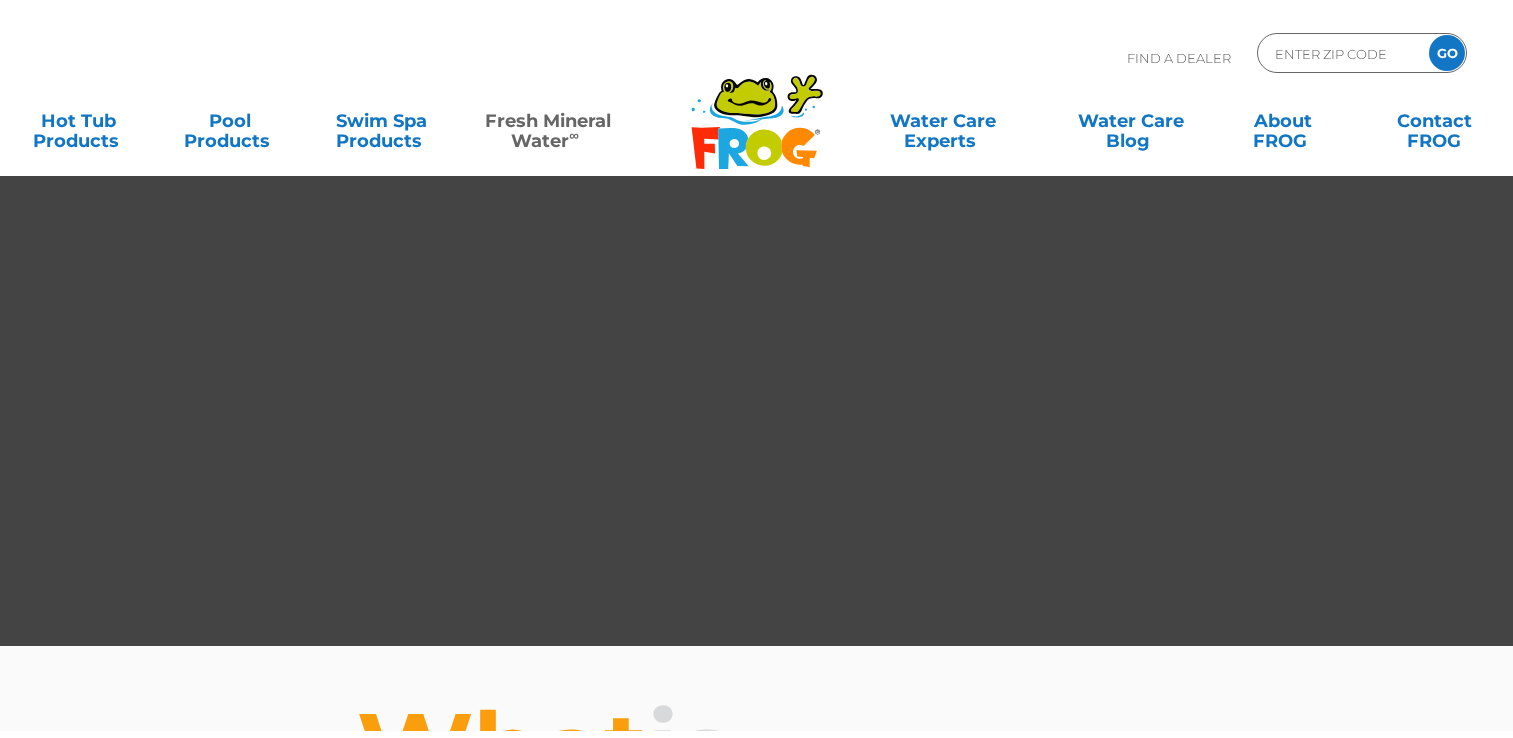scroll, scrollTop: 0, scrollLeft: 0, axis: both 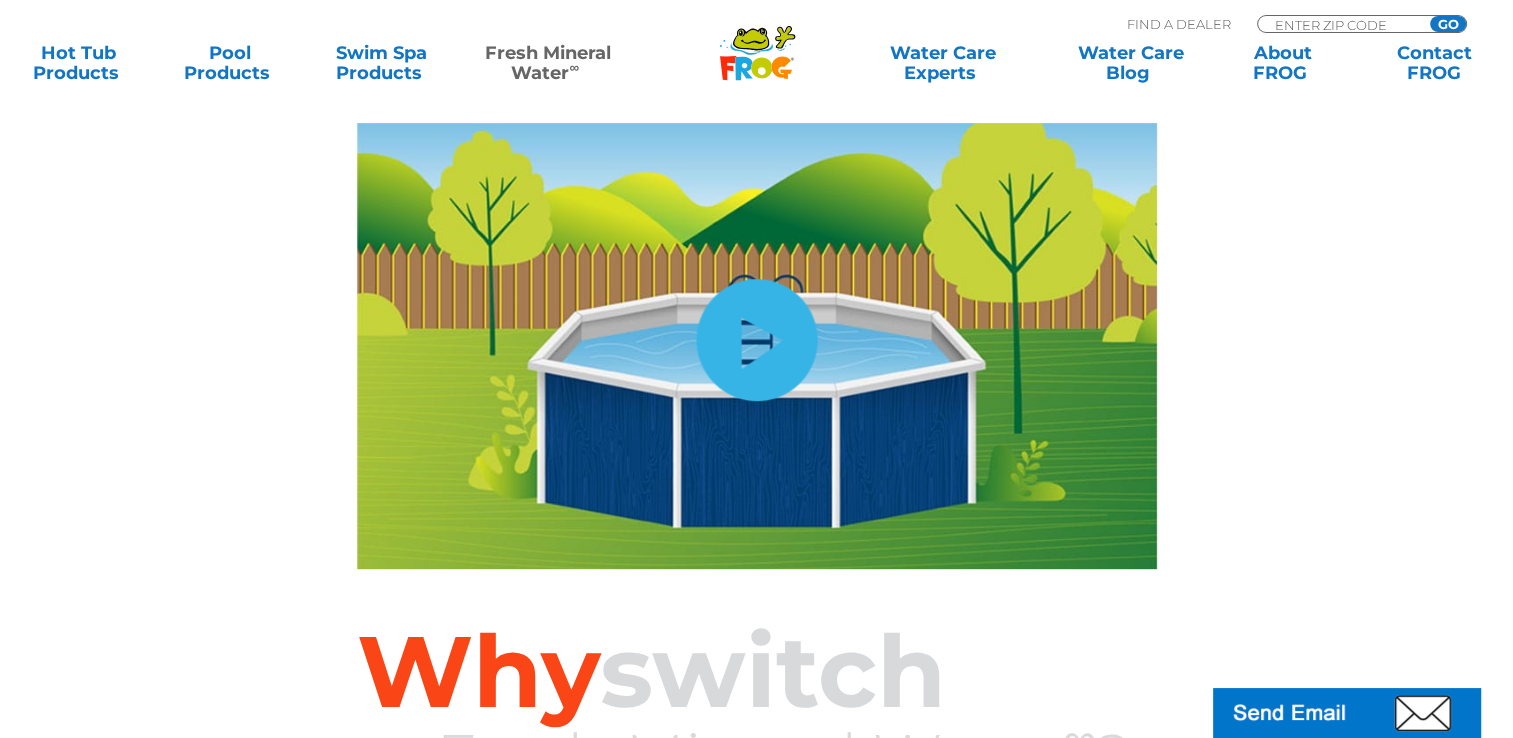 click on "hide-me" at bounding box center (756, 340) 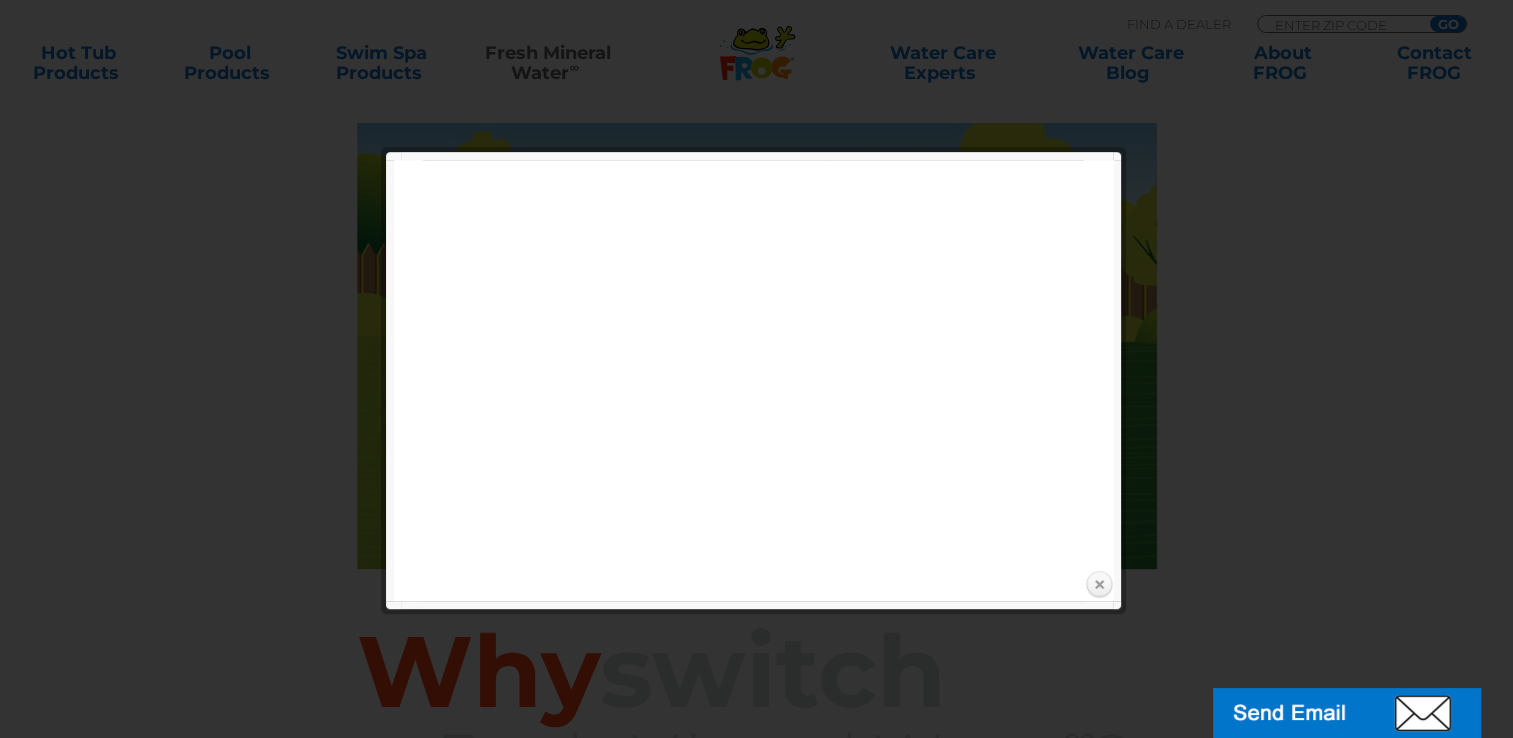 click on "Close" at bounding box center (1099, 585) 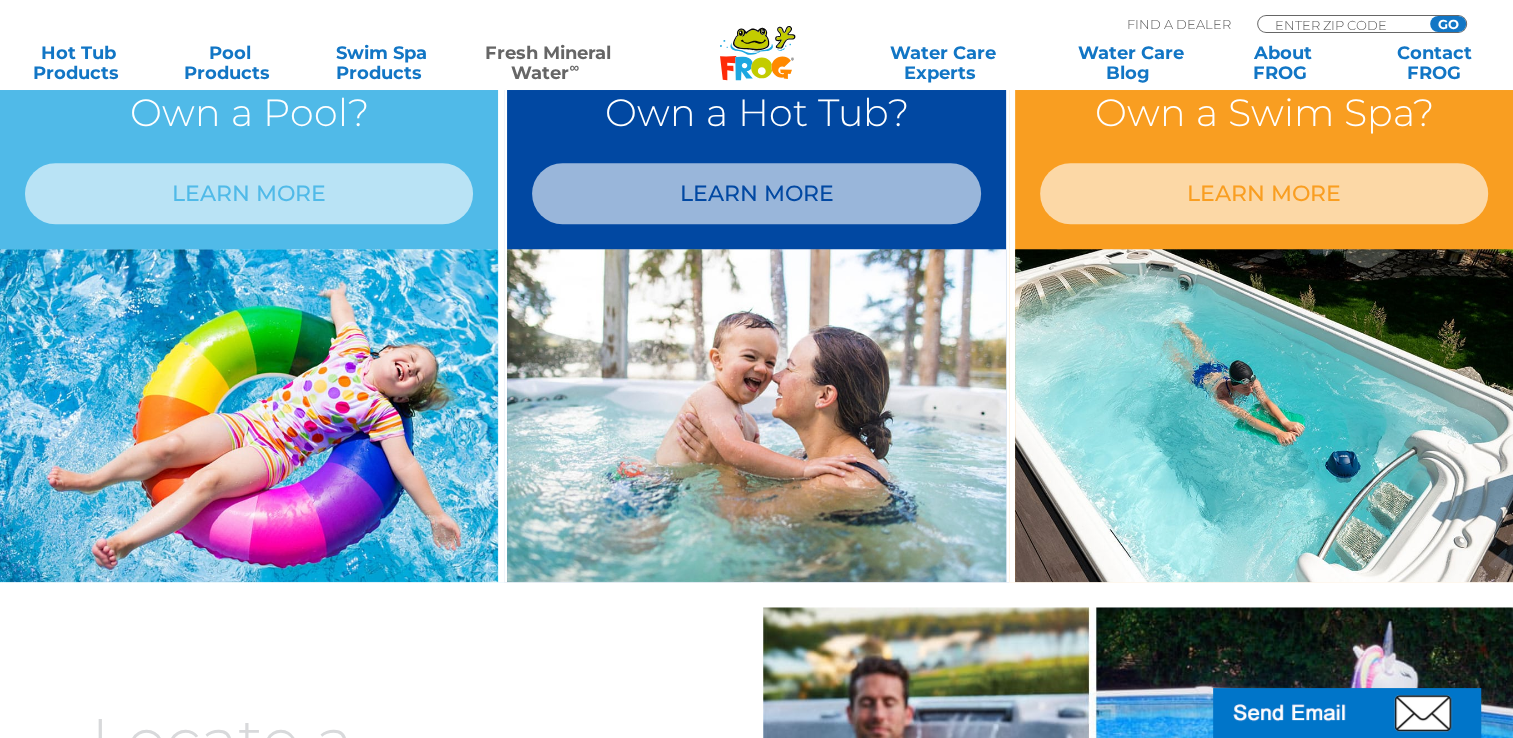 scroll, scrollTop: 1760, scrollLeft: 0, axis: vertical 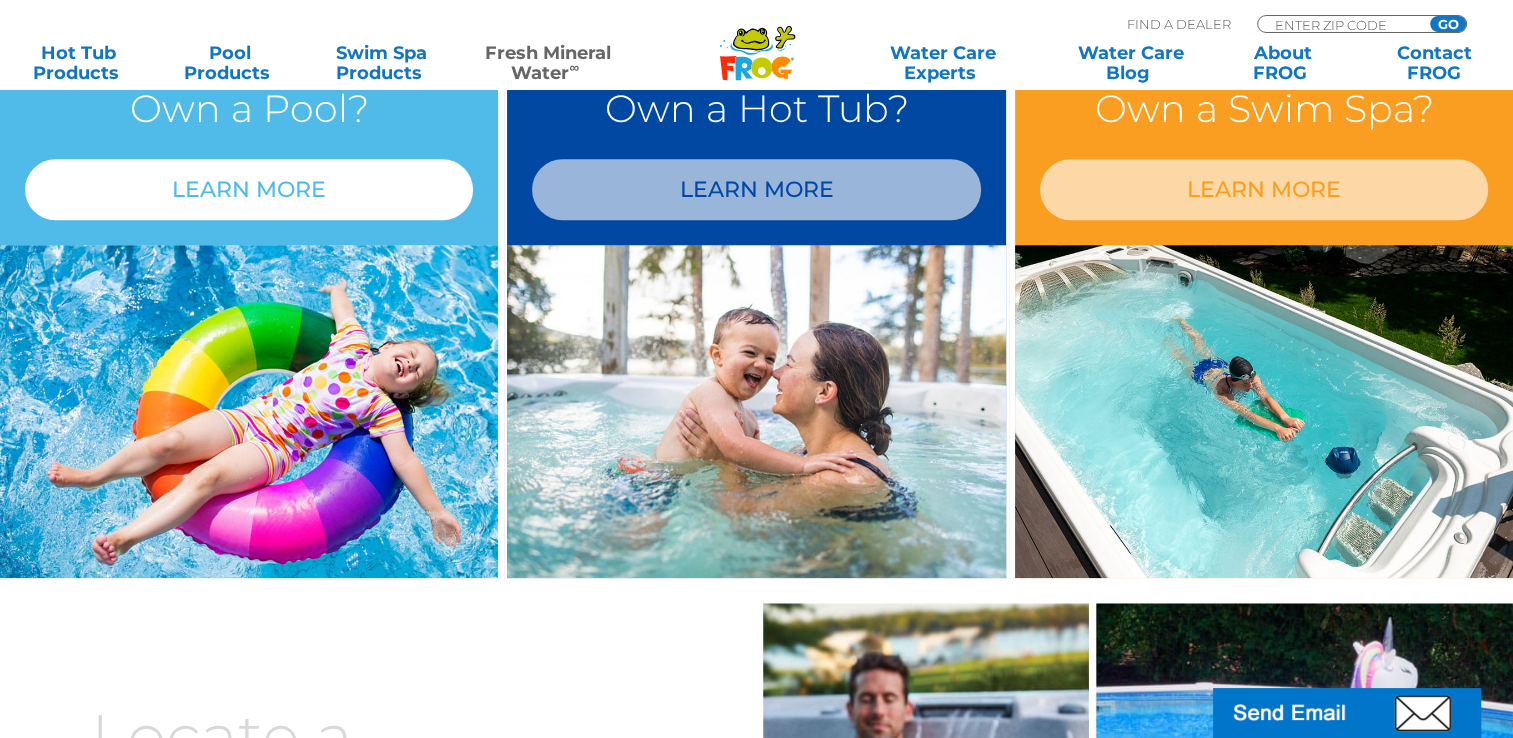 click on "LEARN MORE" at bounding box center (249, 189) 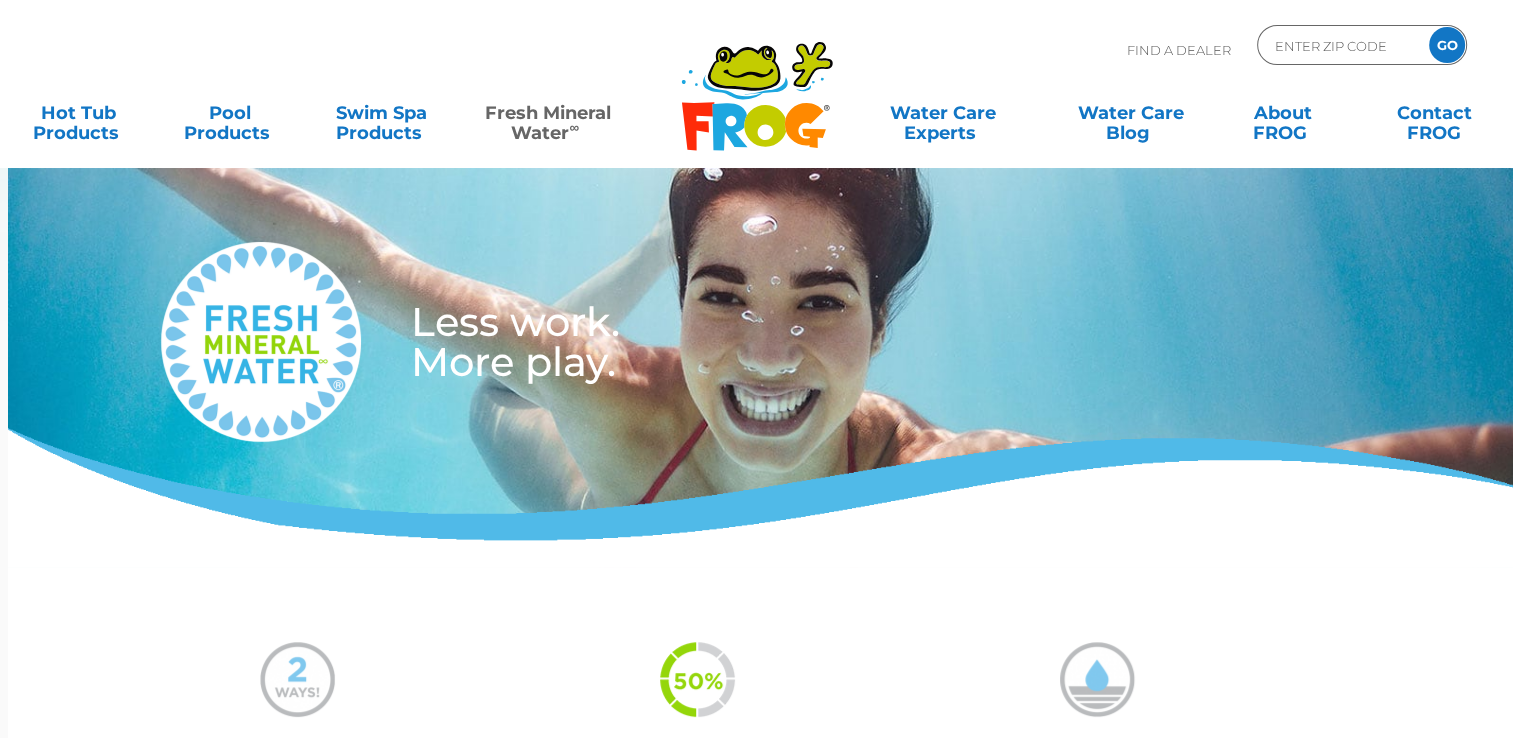 scroll, scrollTop: 13, scrollLeft: 0, axis: vertical 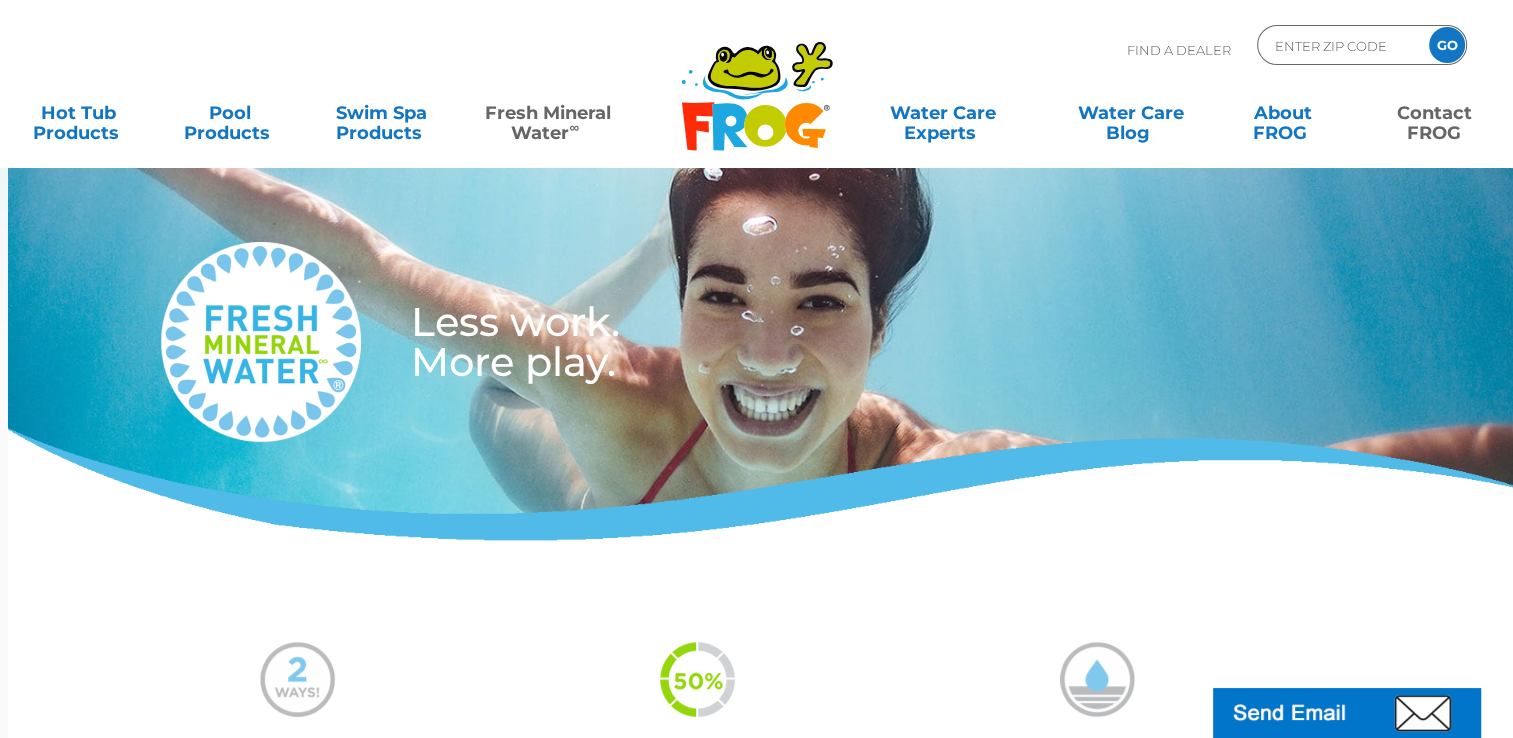 click on "Contact  FROG" at bounding box center (1434, 113) 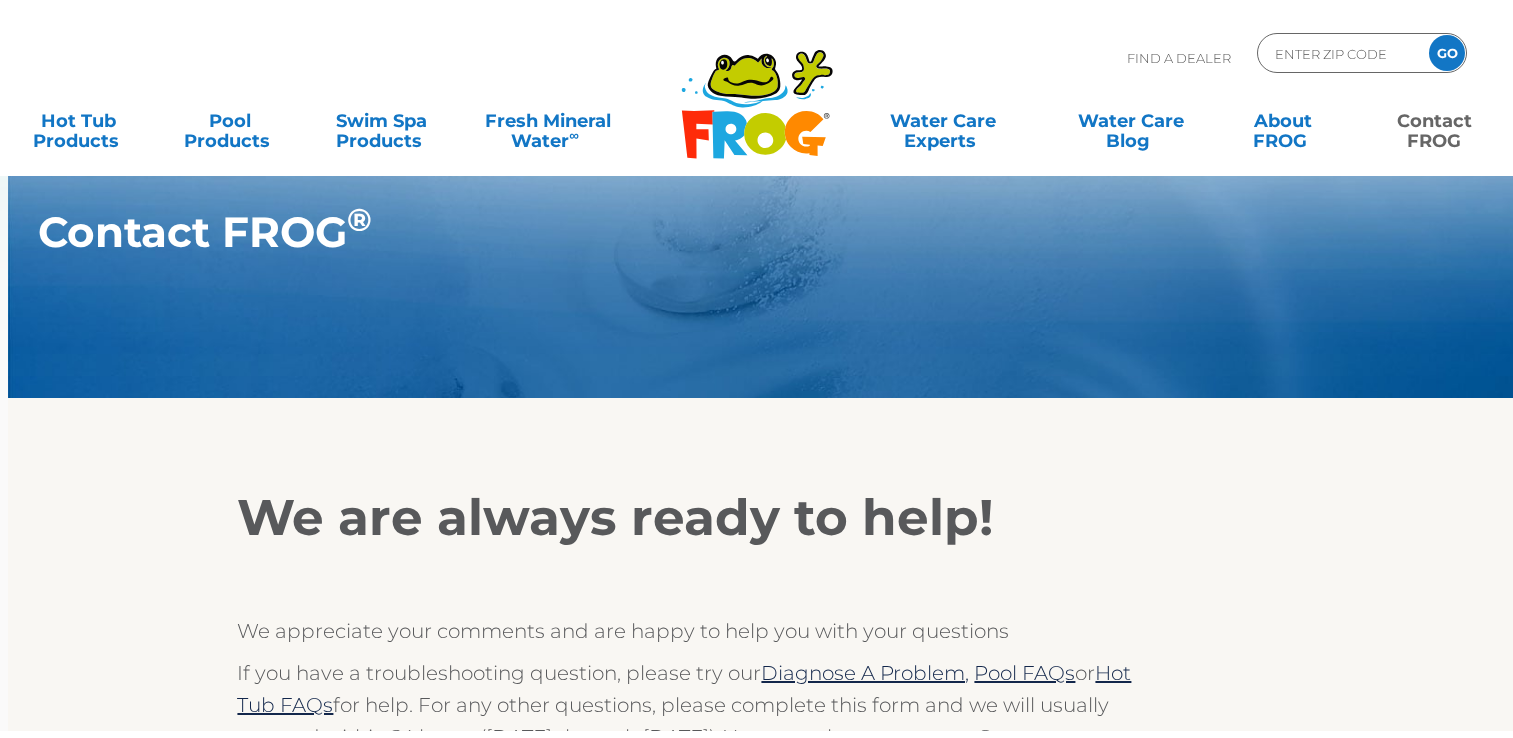 scroll, scrollTop: 0, scrollLeft: 0, axis: both 